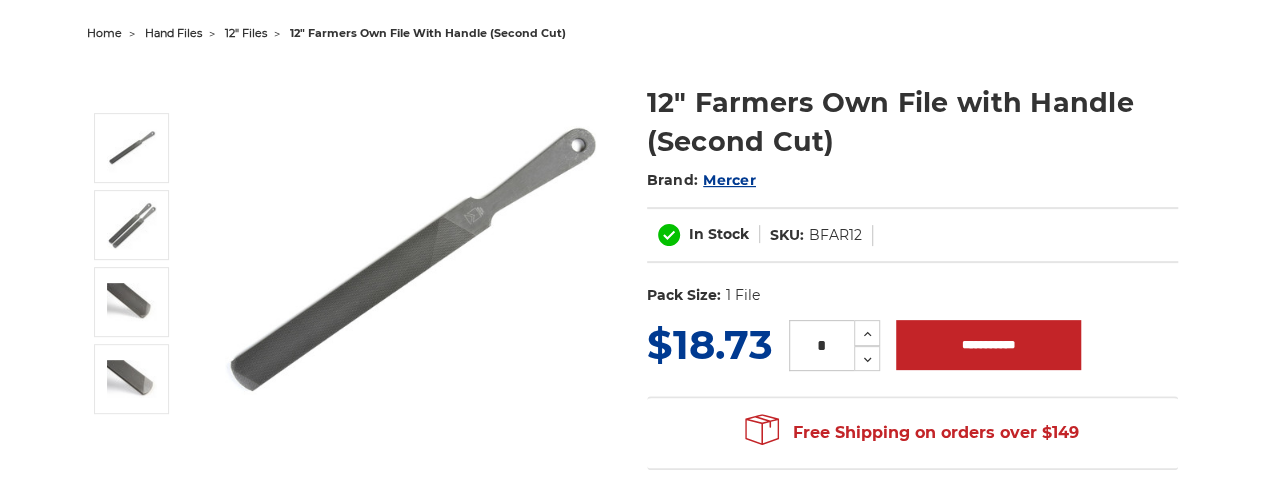 scroll, scrollTop: 200, scrollLeft: 0, axis: vertical 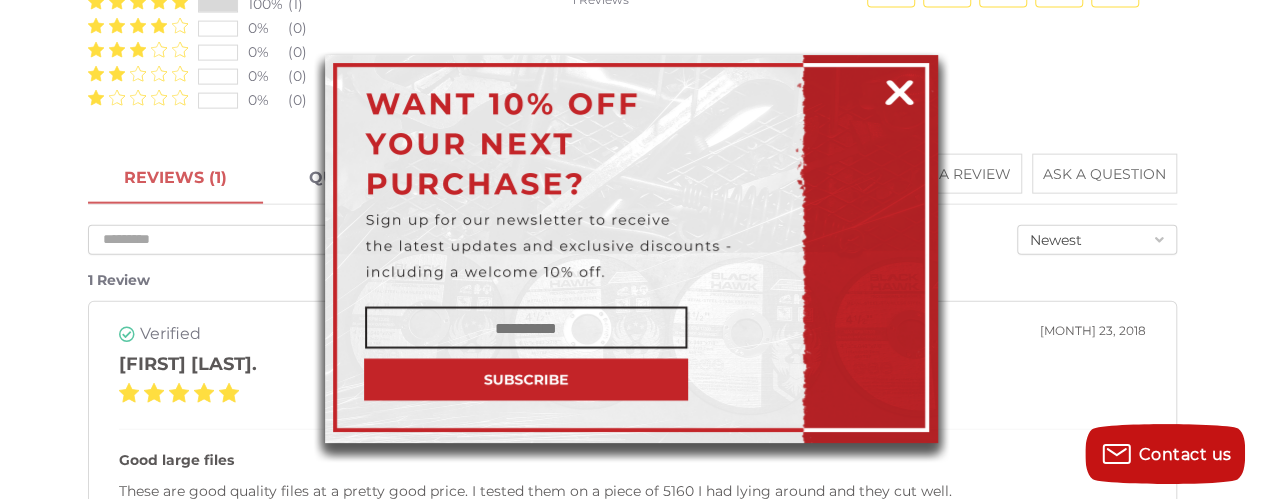 click at bounding box center [899, 89] 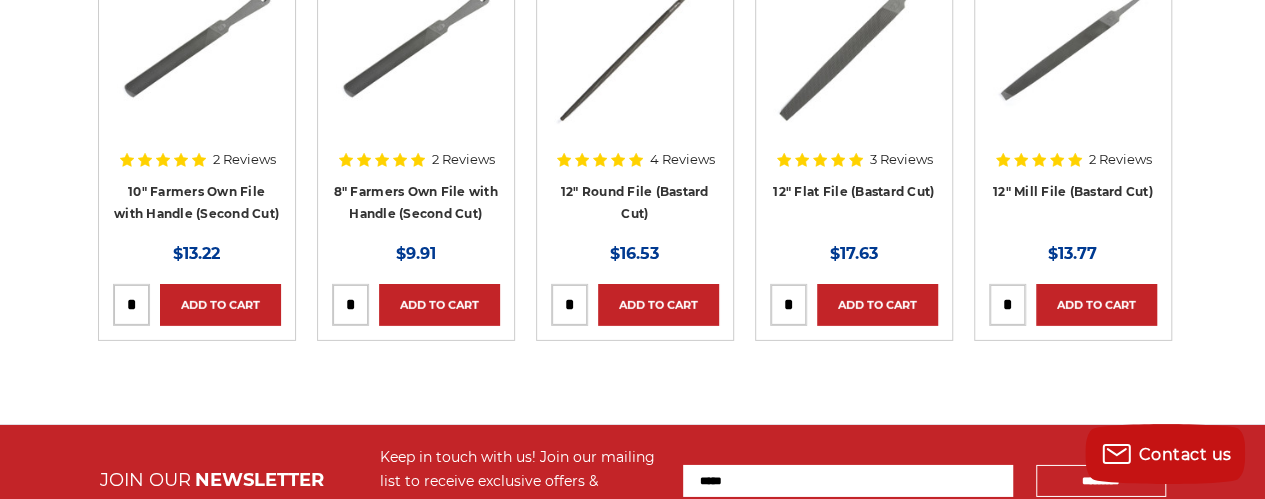 scroll, scrollTop: 3000, scrollLeft: 0, axis: vertical 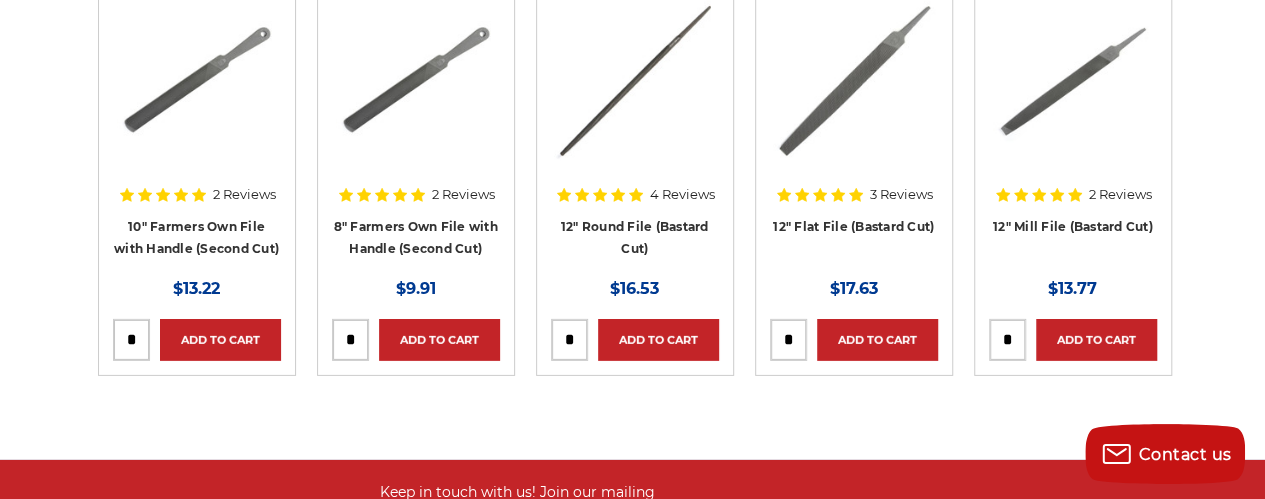 click on "2 Reviews" at bounding box center [463, 194] 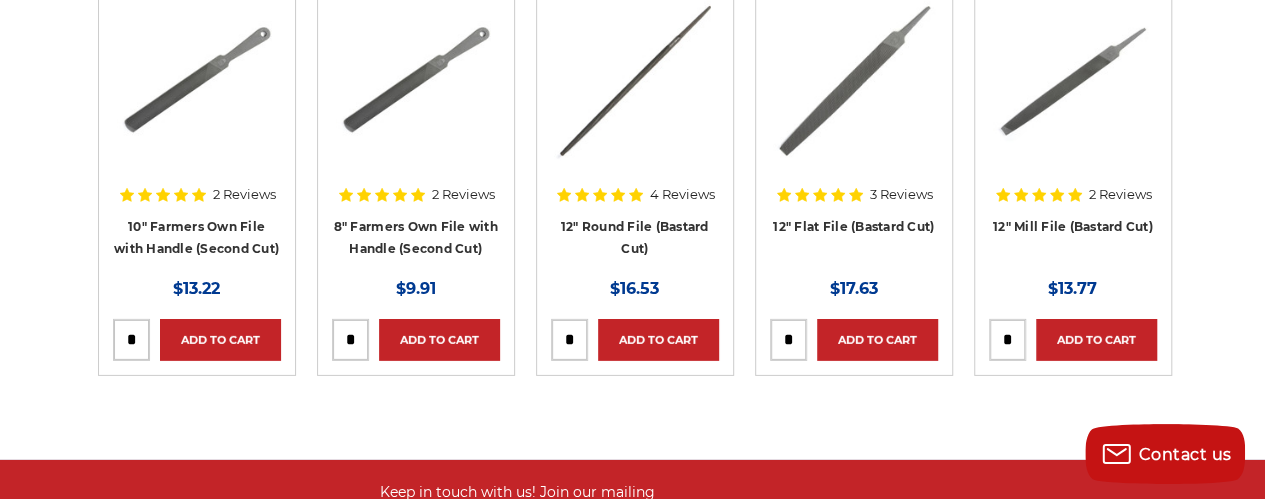 click at bounding box center (382, 195) 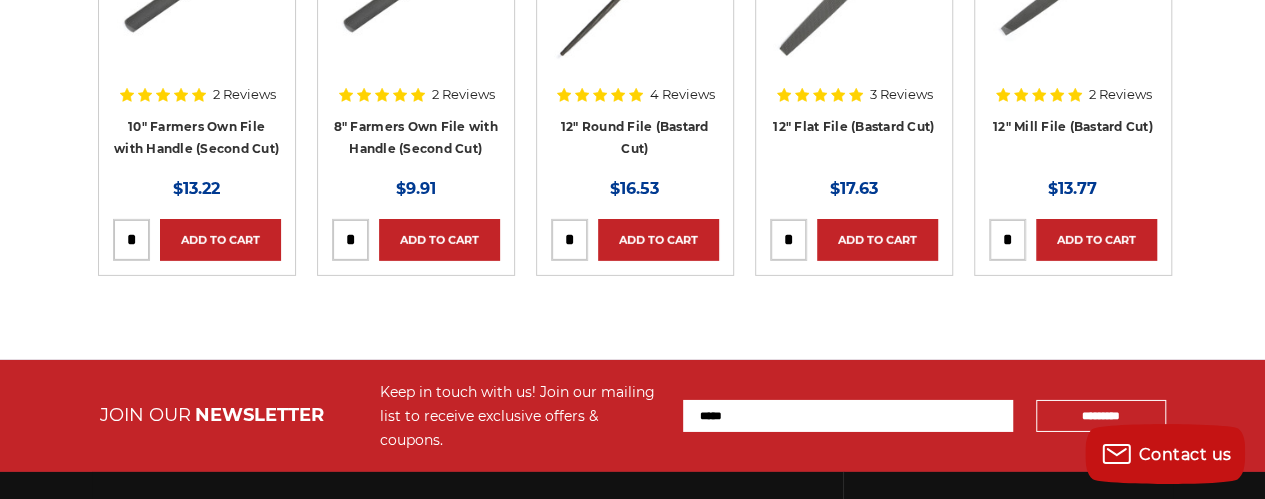 scroll, scrollTop: 3000, scrollLeft: 0, axis: vertical 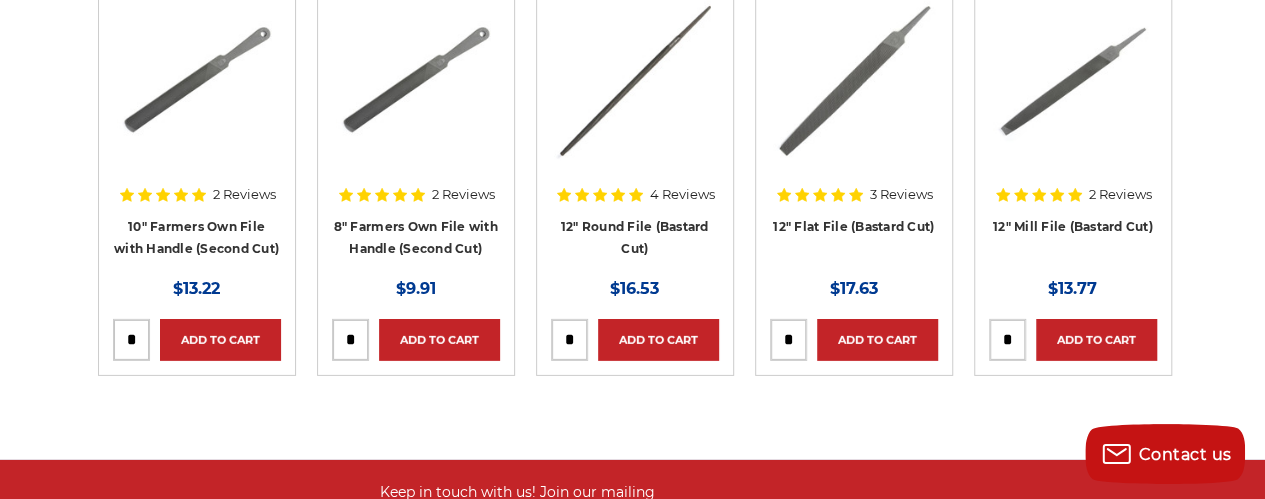 click 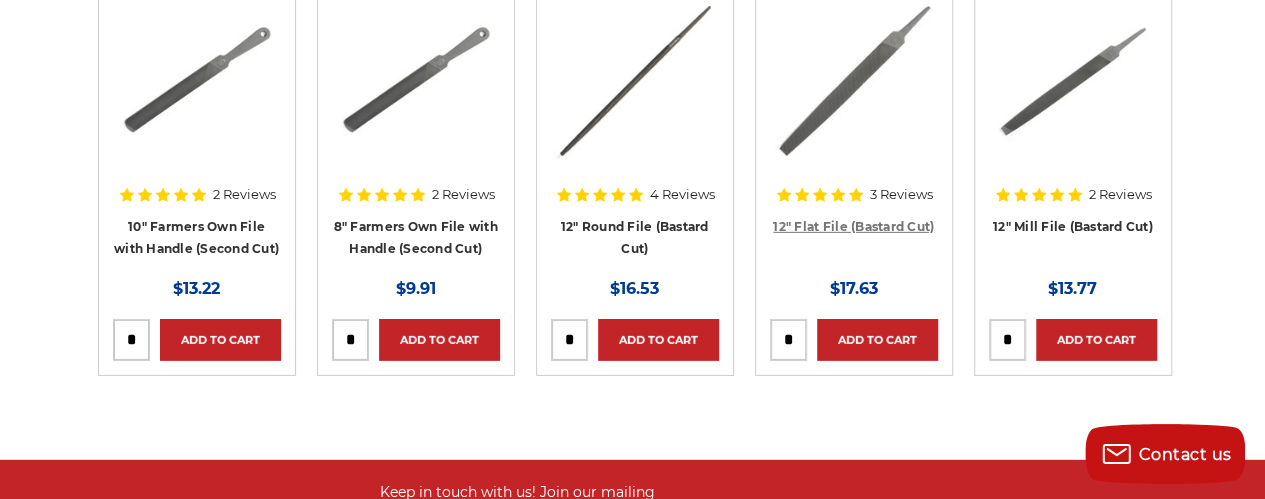 click on "12" Flat File (Bastard Cut)" at bounding box center (853, 226) 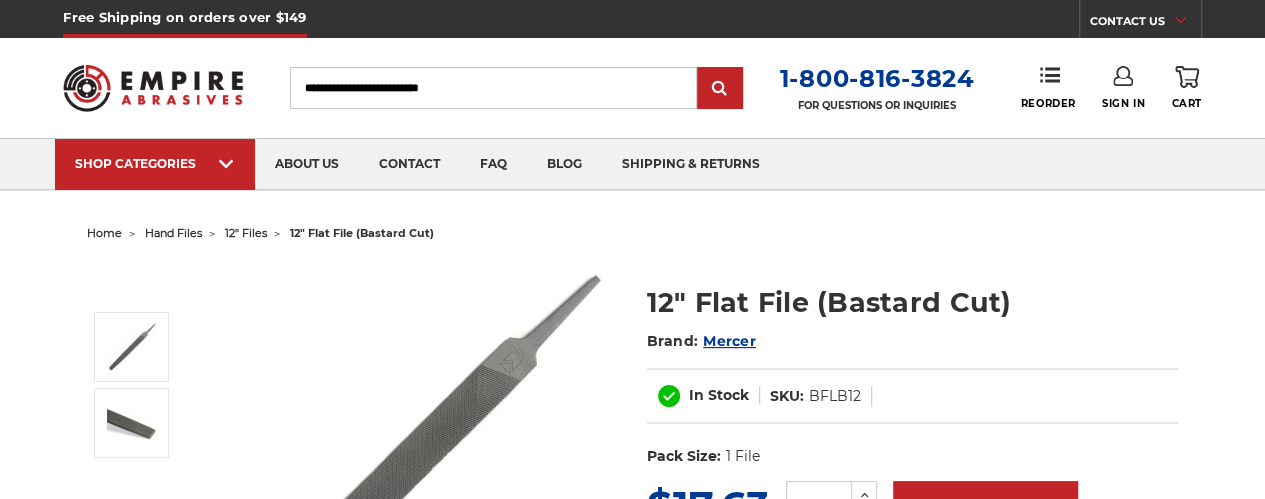 scroll, scrollTop: 200, scrollLeft: 0, axis: vertical 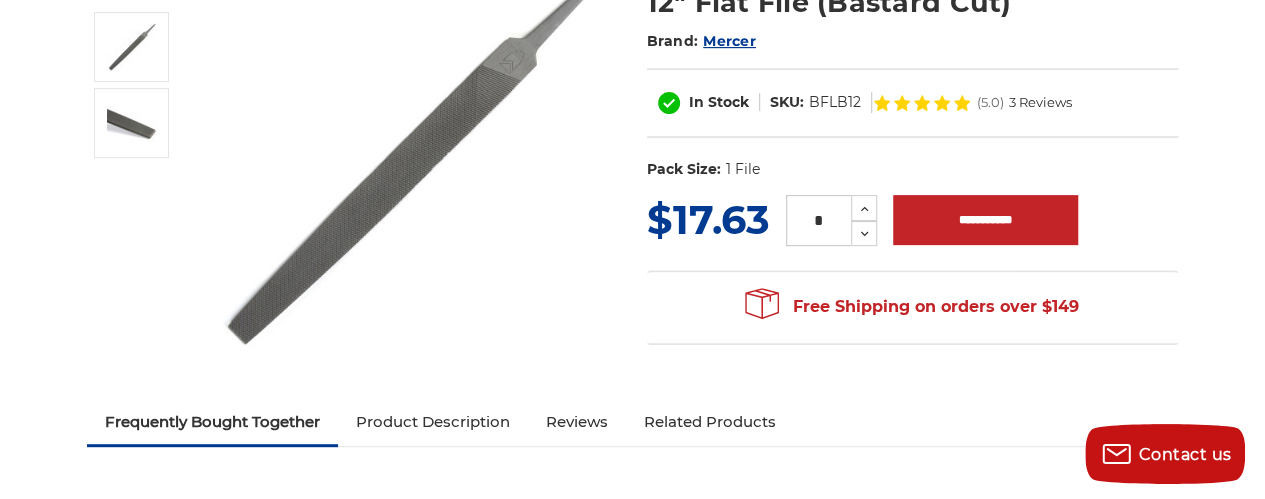 click 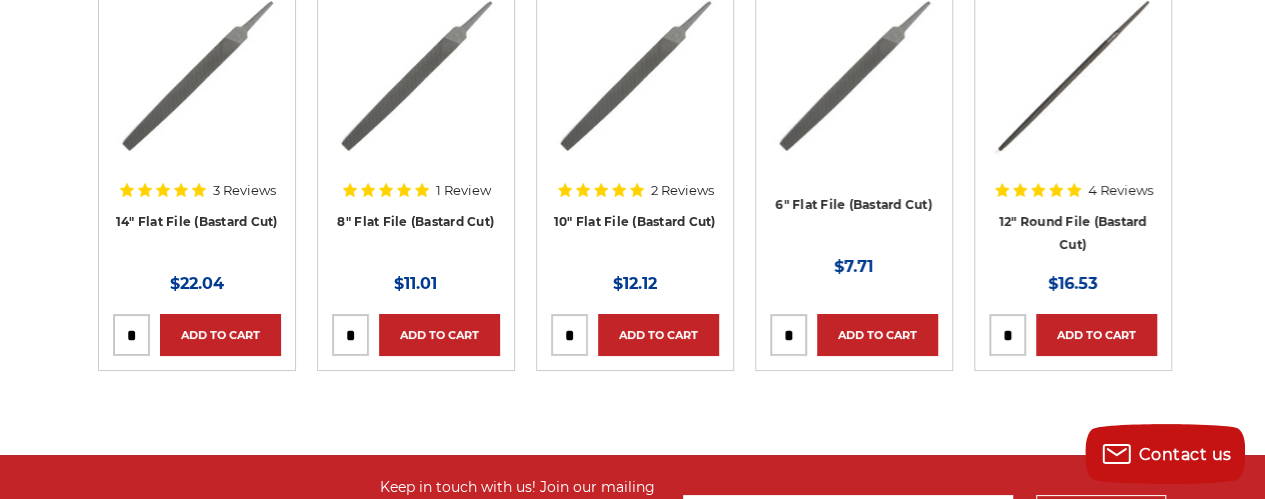 scroll, scrollTop: 3698, scrollLeft: 0, axis: vertical 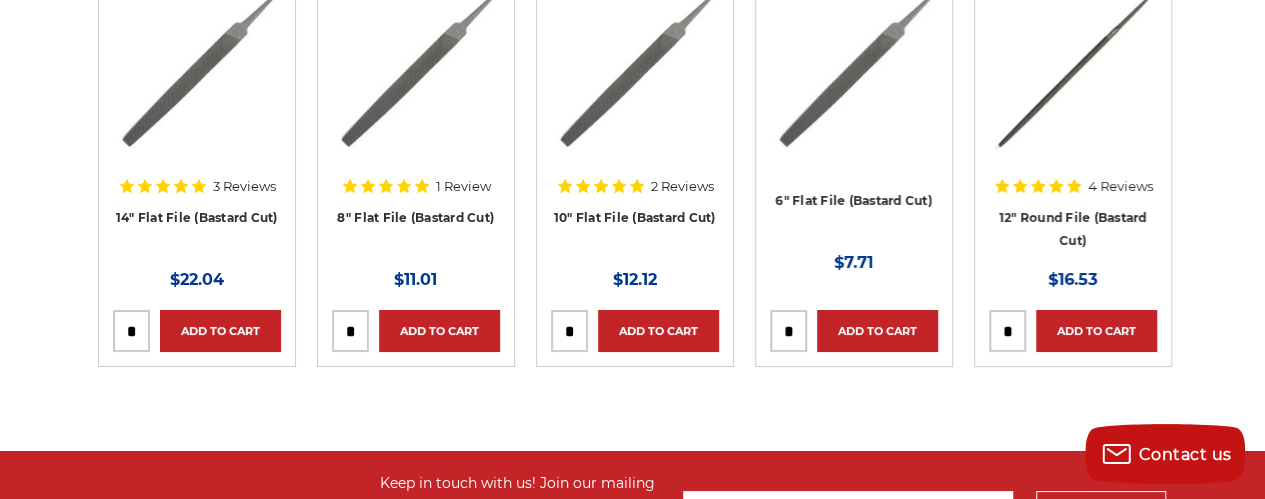 click 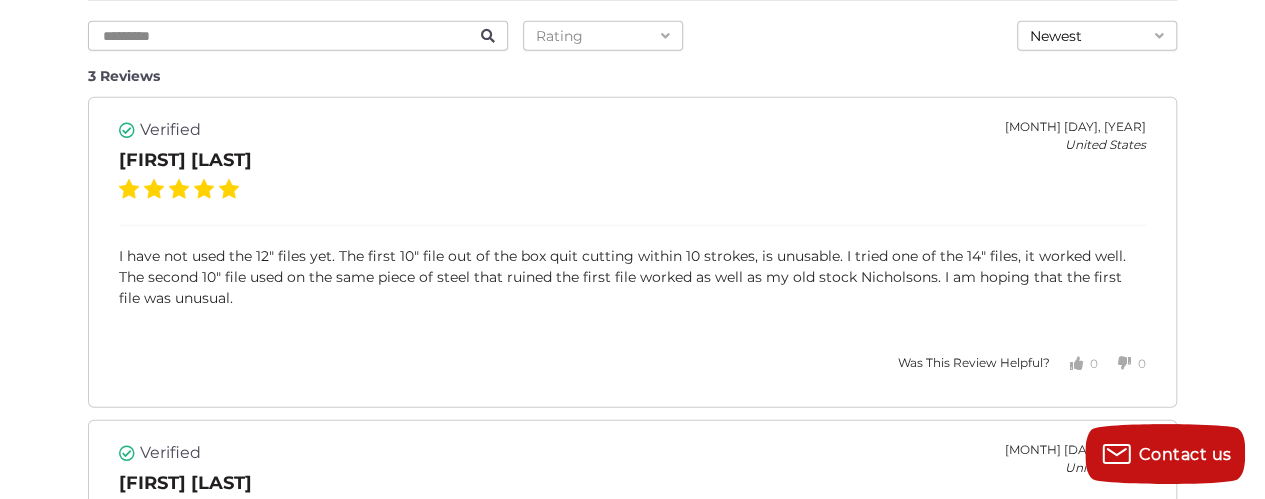 scroll, scrollTop: 2098, scrollLeft: 0, axis: vertical 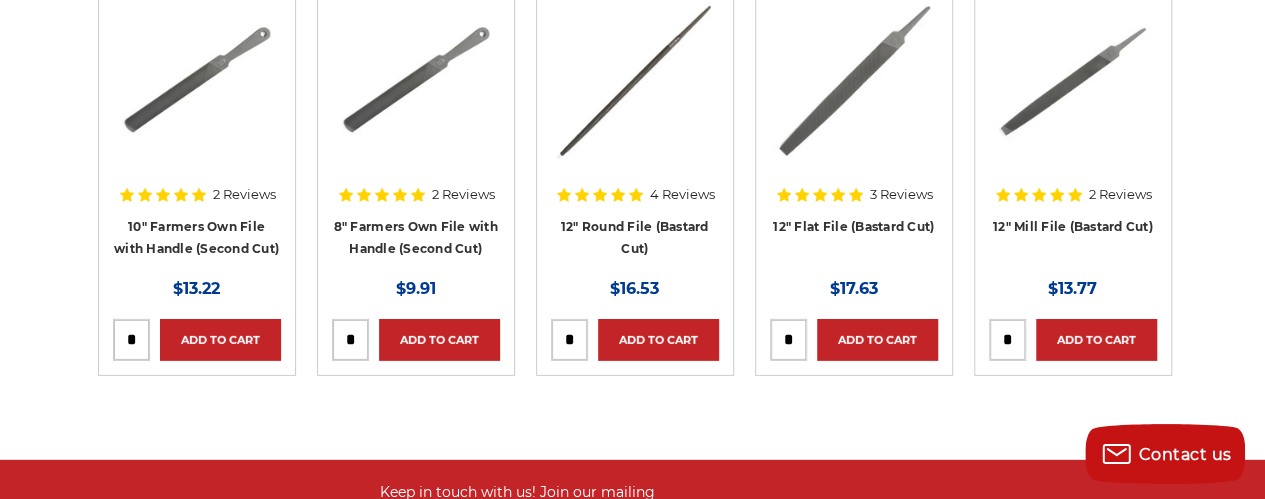 click 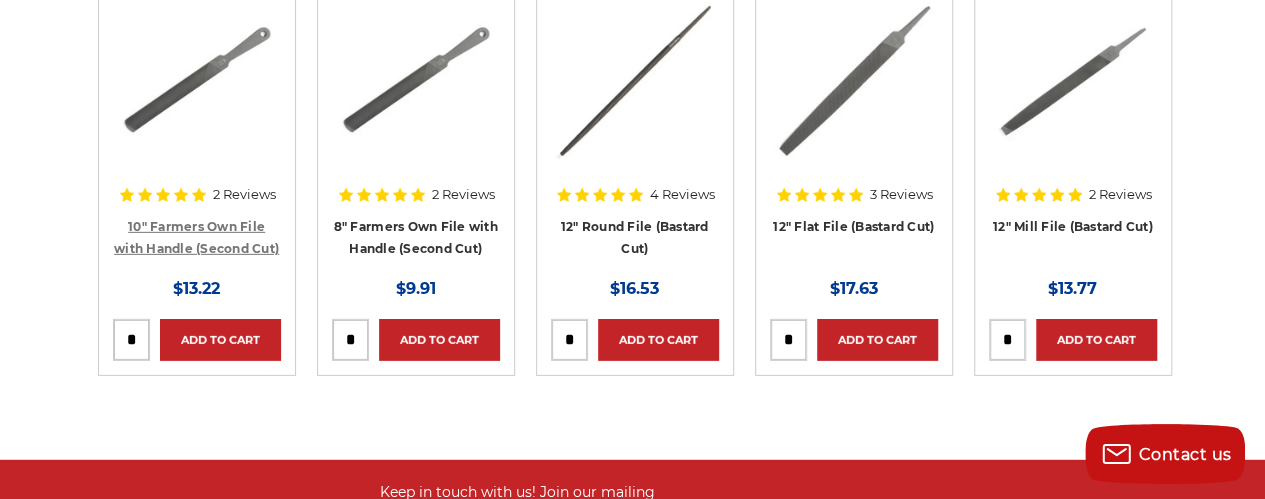 click on "10" Farmers Own File with Handle (Second Cut)" at bounding box center (196, 238) 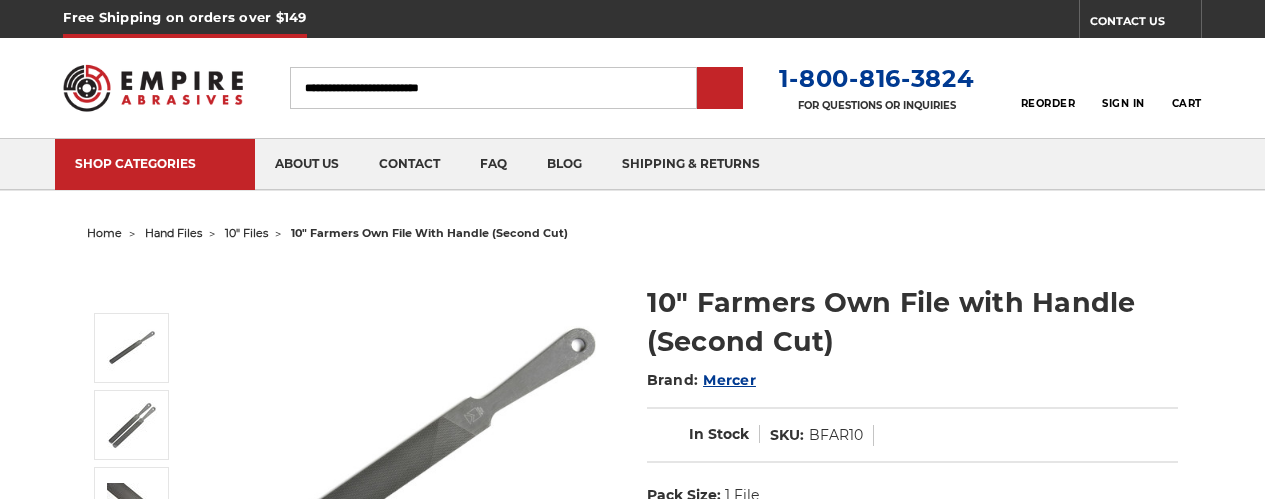scroll, scrollTop: 0, scrollLeft: 0, axis: both 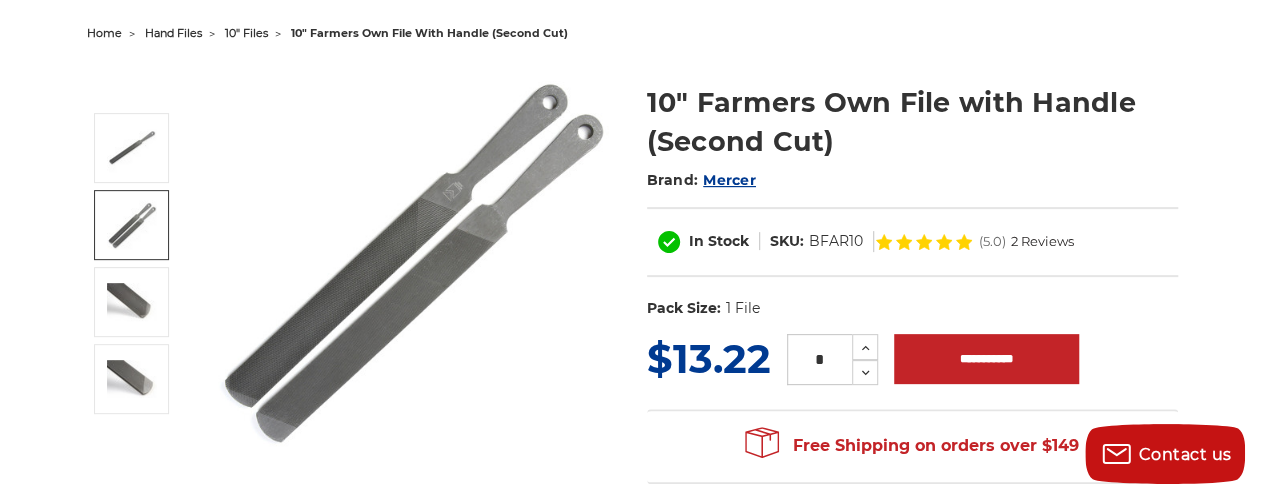 click 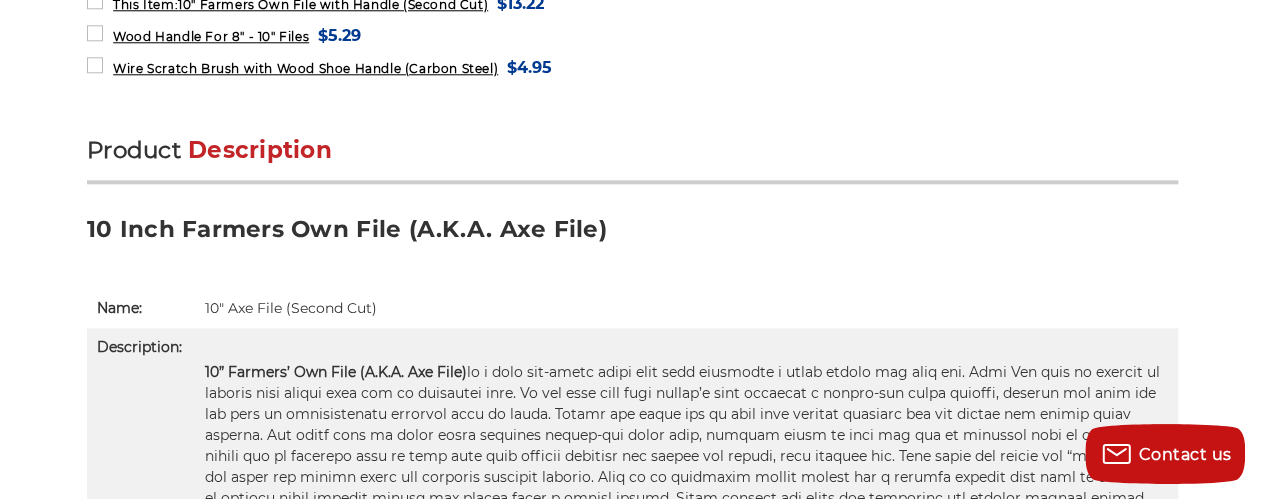 scroll, scrollTop: 966, scrollLeft: 0, axis: vertical 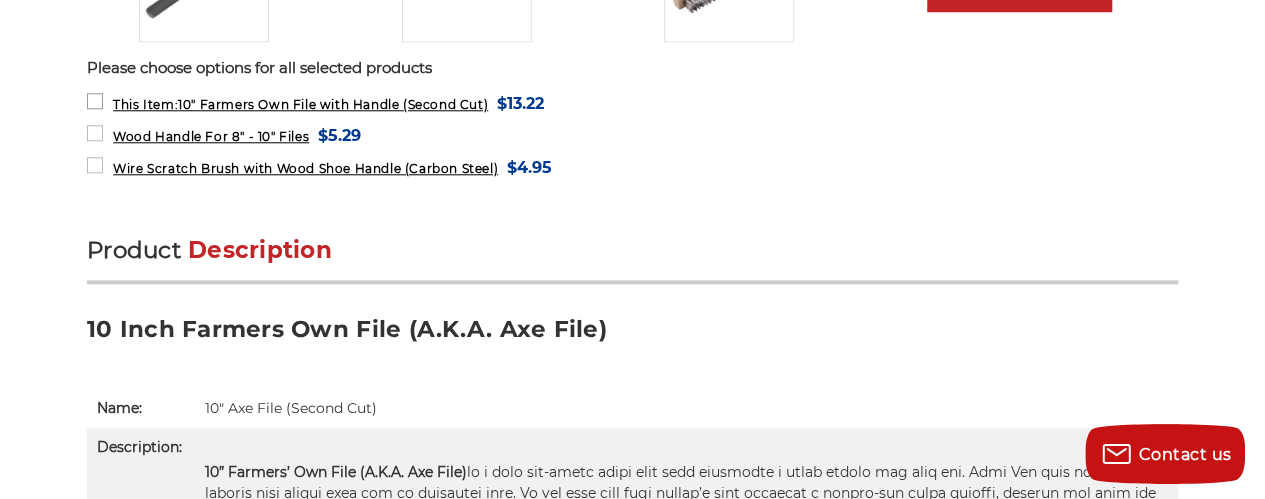 click on "This Item:  10" Farmers Own File with Handle (Second Cut)" at bounding box center [300, 104] 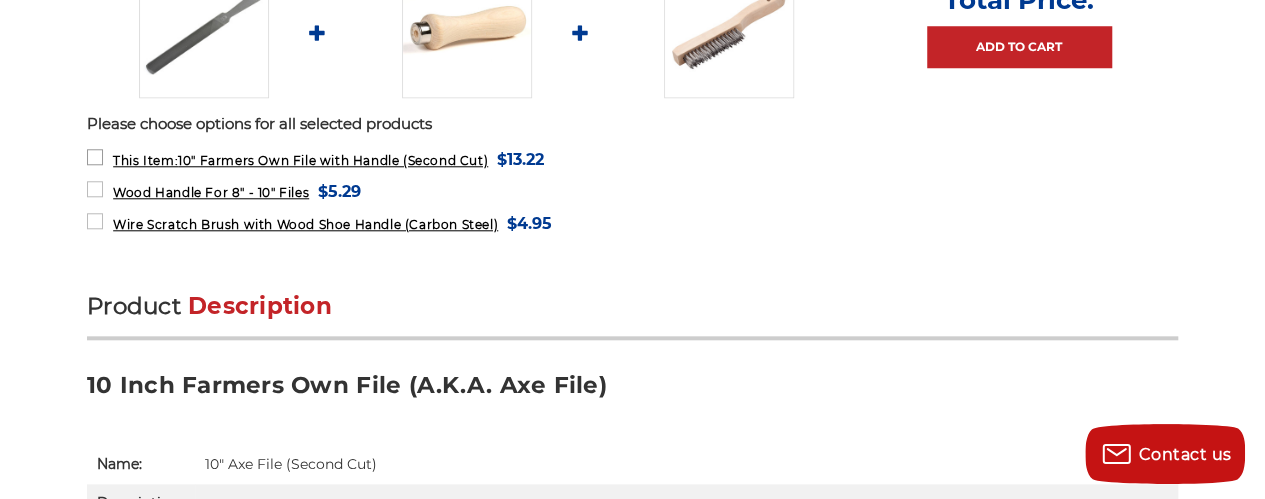 scroll, scrollTop: 866, scrollLeft: 0, axis: vertical 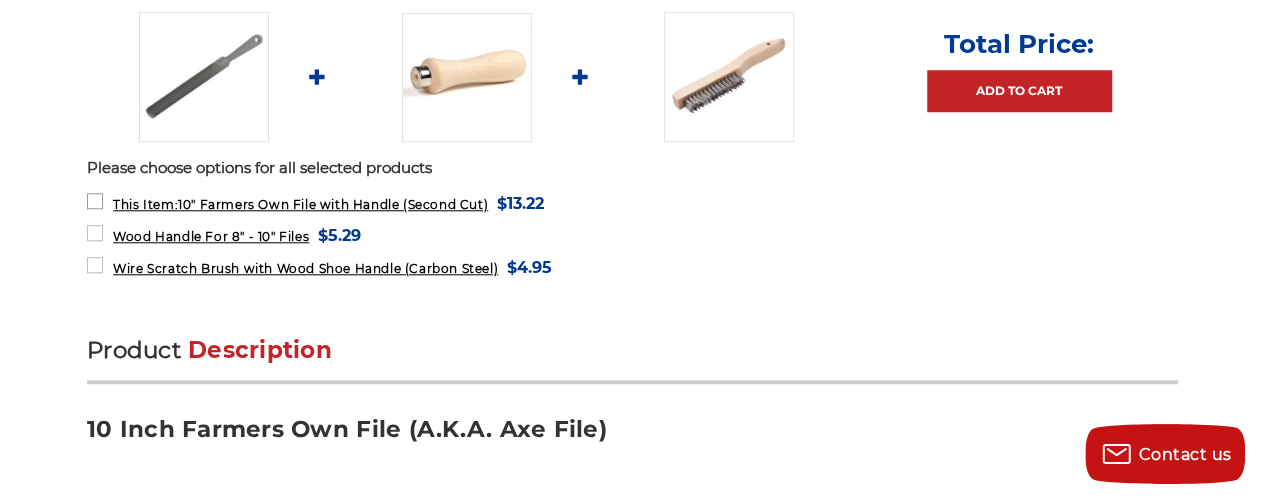click on "This Item:  10" Farmers Own File with Handle (Second Cut)
MSRP:
Was:
Now:
$13.22
(You save
)" at bounding box center [315, 203] 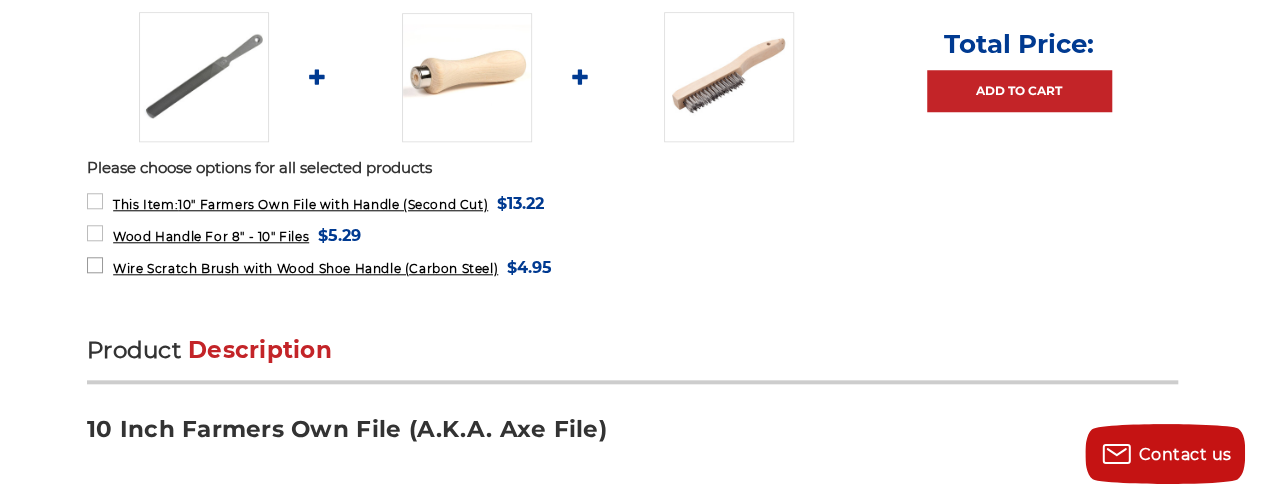 click on "Wire Scratch Brush with Wood Shoe Handle (Carbon Steel)
MSRP:
Was:
Now:
$4.95
(You save
)" at bounding box center [319, 267] 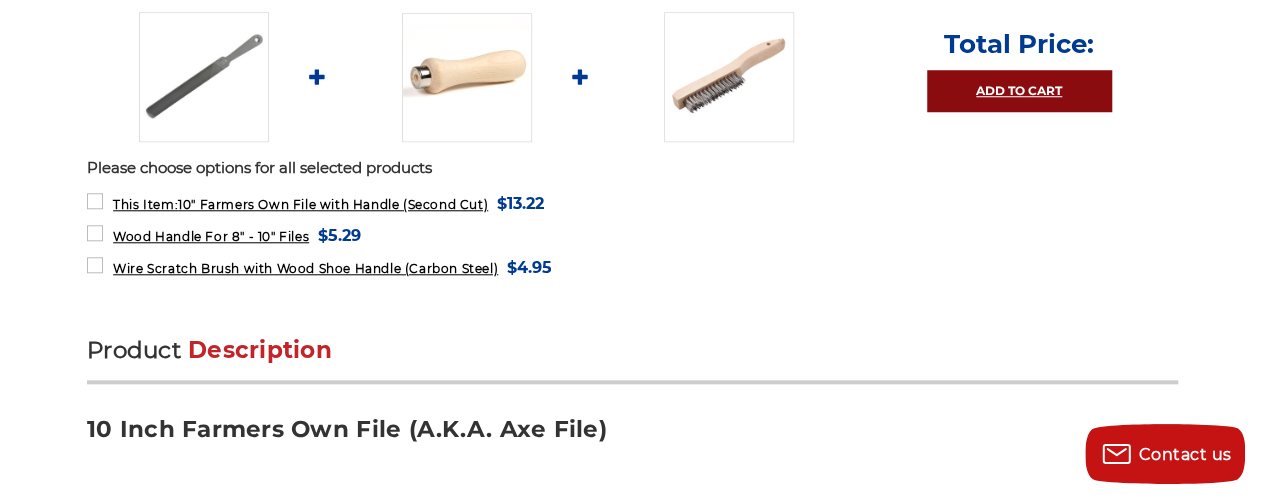 click on "Add to Cart" at bounding box center (1019, 91) 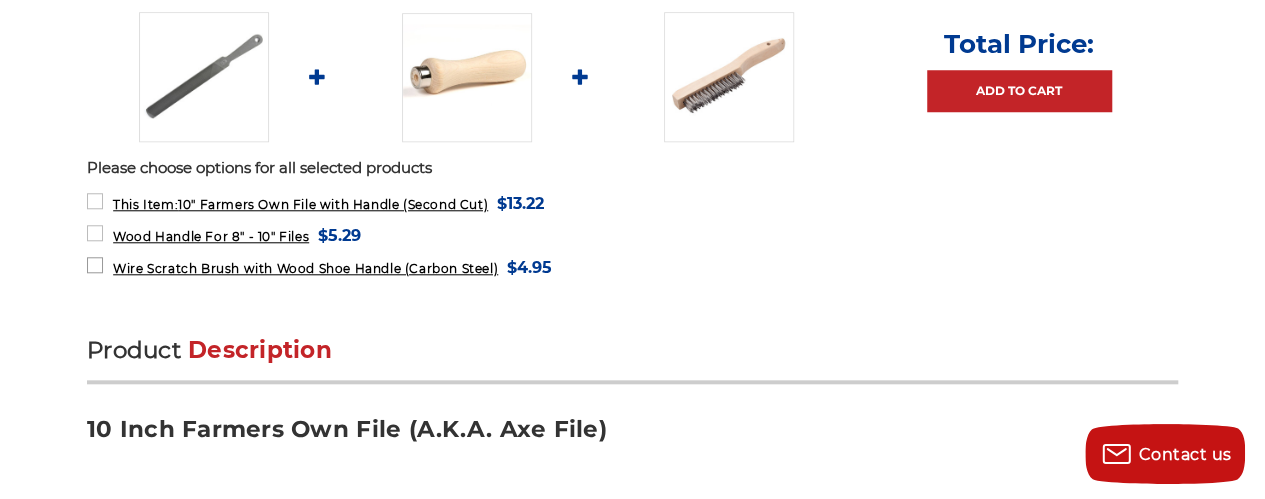 click on "Wire Scratch Brush with Wood Shoe Handle (Carbon Steel)
MSRP:
Was:
Now:
$4.95
(You save
)" at bounding box center [319, 267] 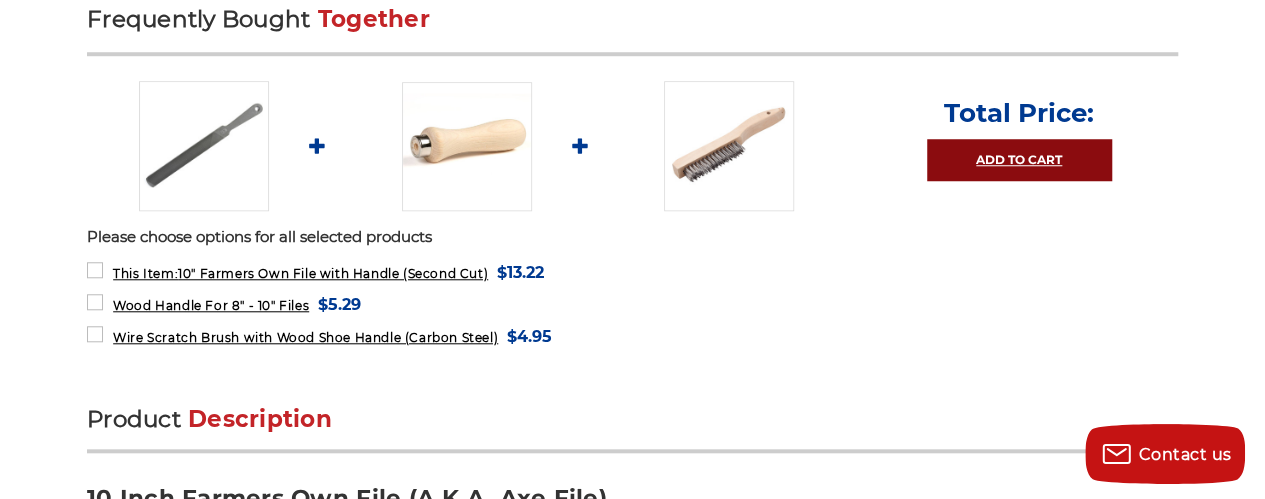 scroll, scrollTop: 766, scrollLeft: 0, axis: vertical 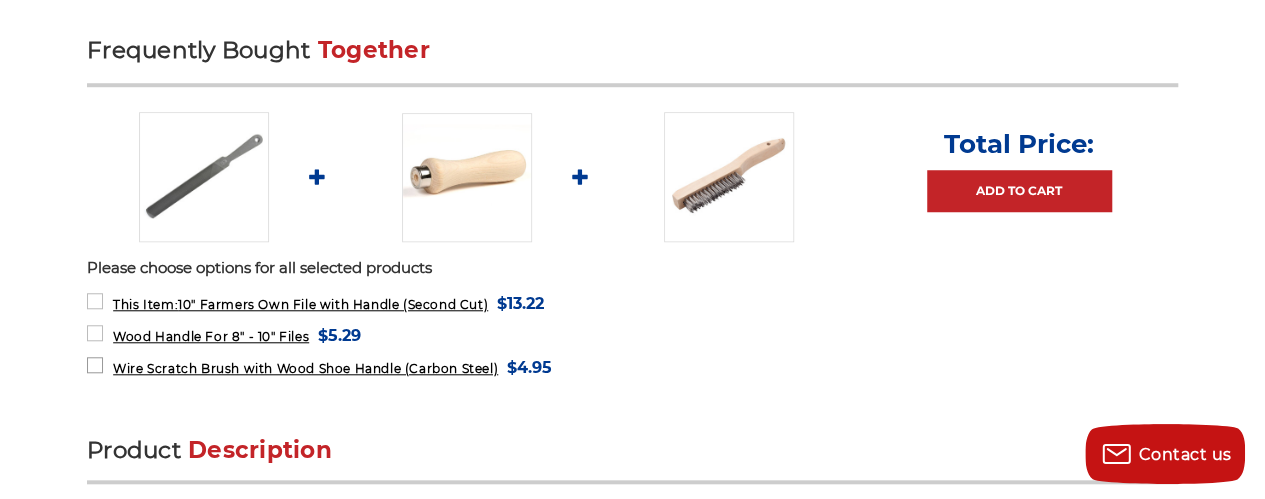 click on "Wire Scratch Brush with Wood Shoe Handle (Carbon Steel)
MSRP:
Was:
Now:
$4.95
(You save
)" at bounding box center (319, 367) 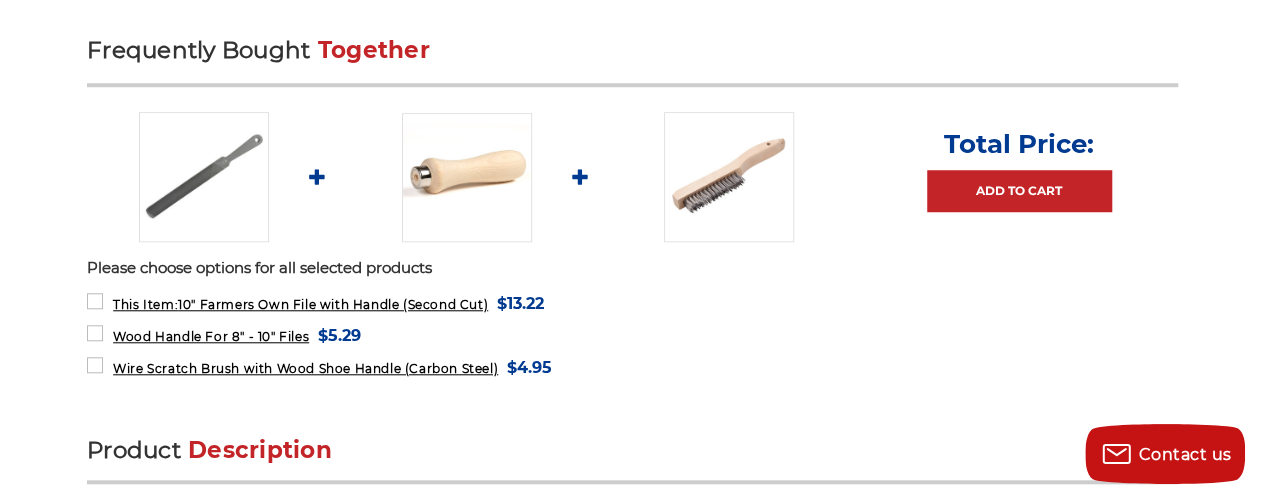 click on "This Item:  10" Farmers Own File with Handle (Second Cut)
MSRP:
Was:
Now:
$13.22
(You save
)
Wood Handle For 8" - 10" Files
MSRP:
Was:
Now:
)" at bounding box center [632, 334] 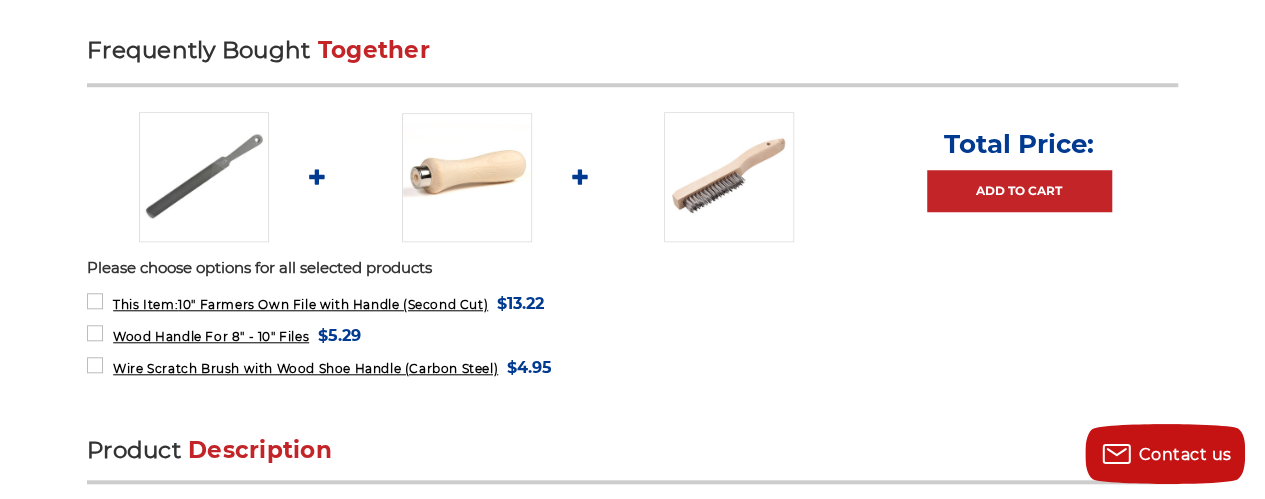 click on "Total Price:
Add to Cart" at bounding box center [632, 177] 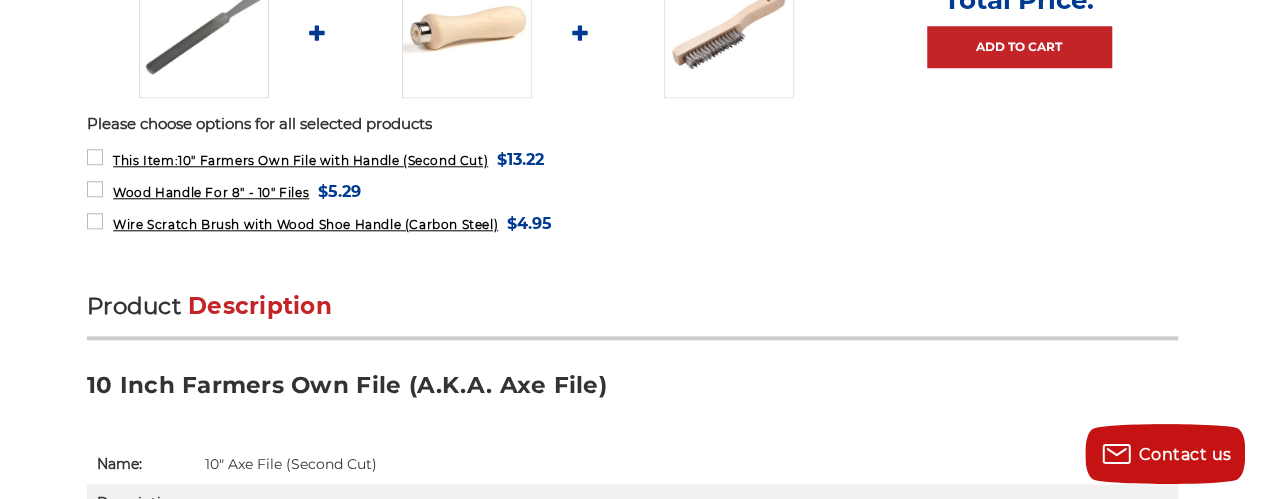 scroll, scrollTop: 866, scrollLeft: 0, axis: vertical 